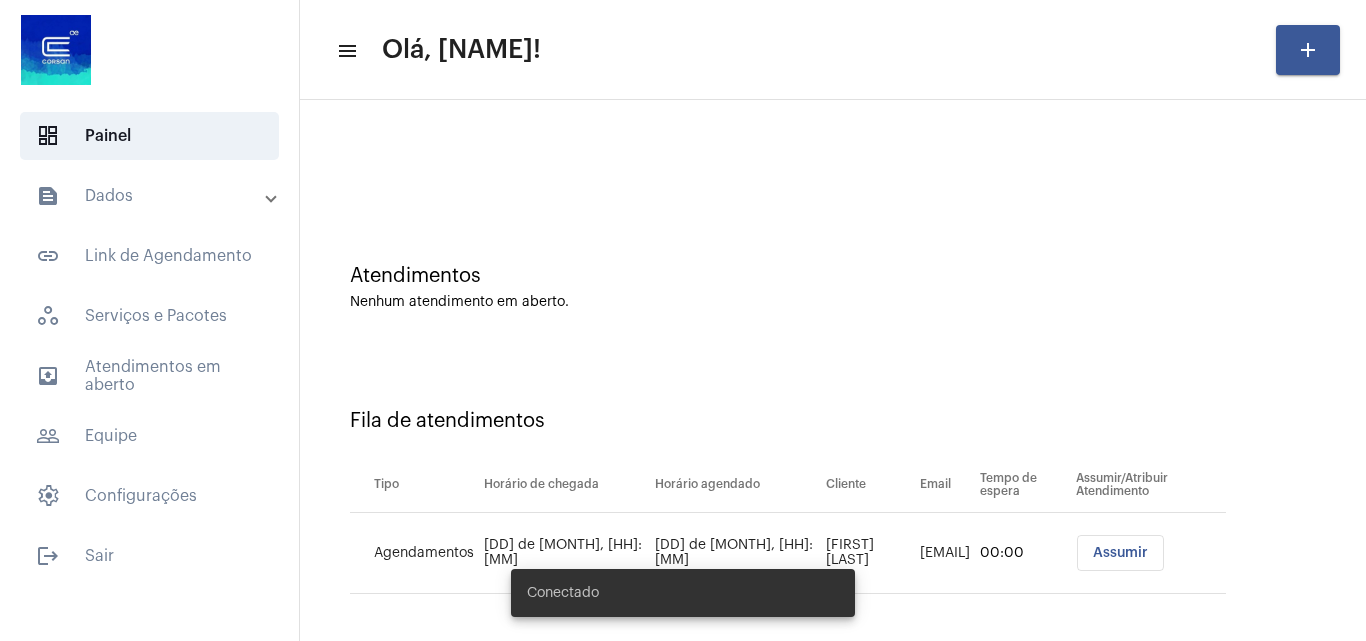 scroll, scrollTop: 0, scrollLeft: 0, axis: both 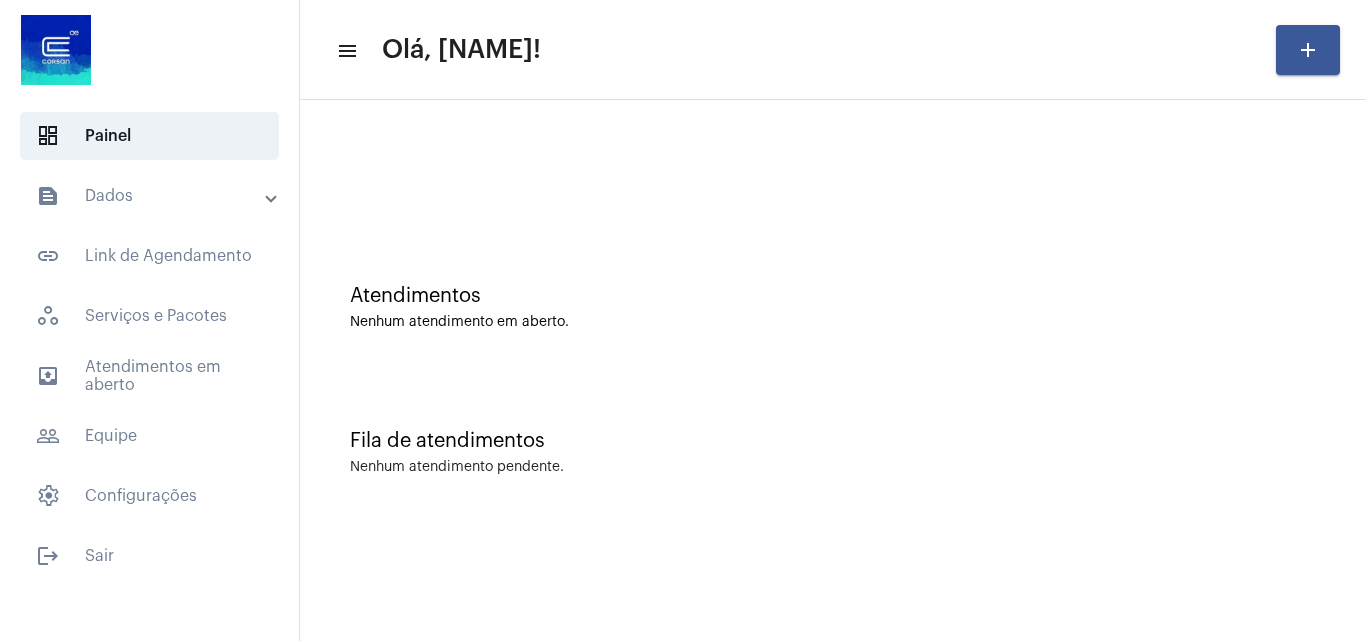 click on "text_snippet_outlined  Dados" at bounding box center [155, 196] 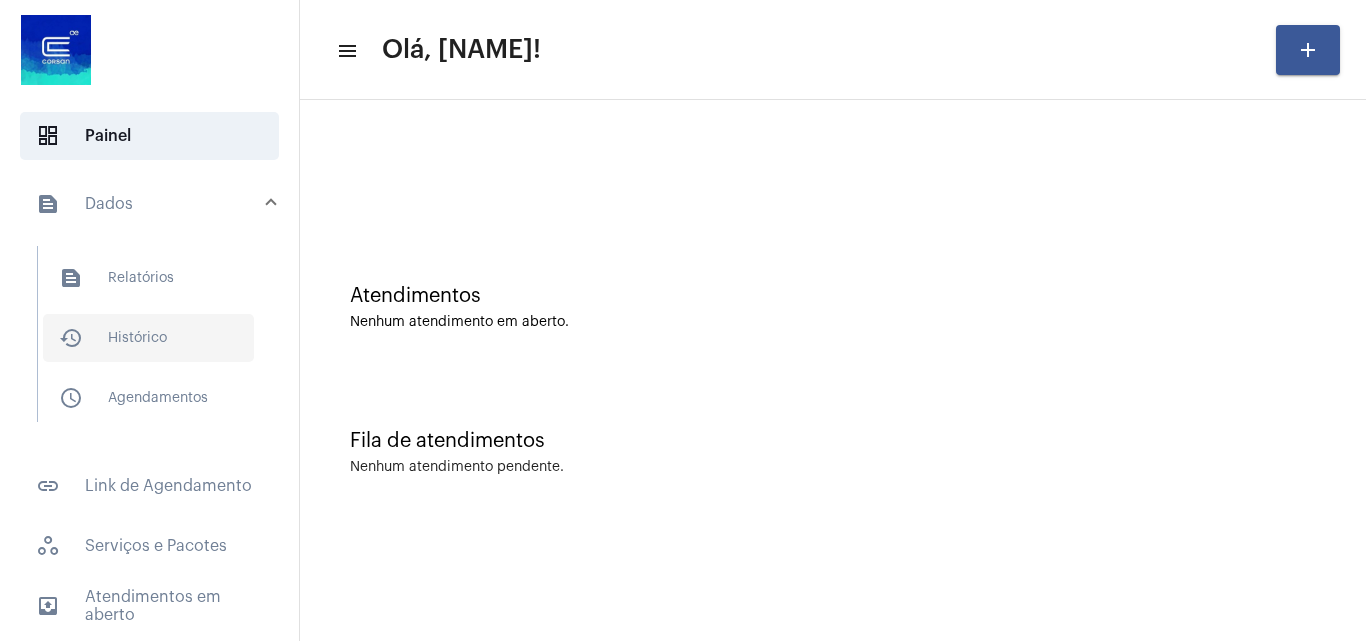 click on "history_outlined  Histórico" at bounding box center [148, 338] 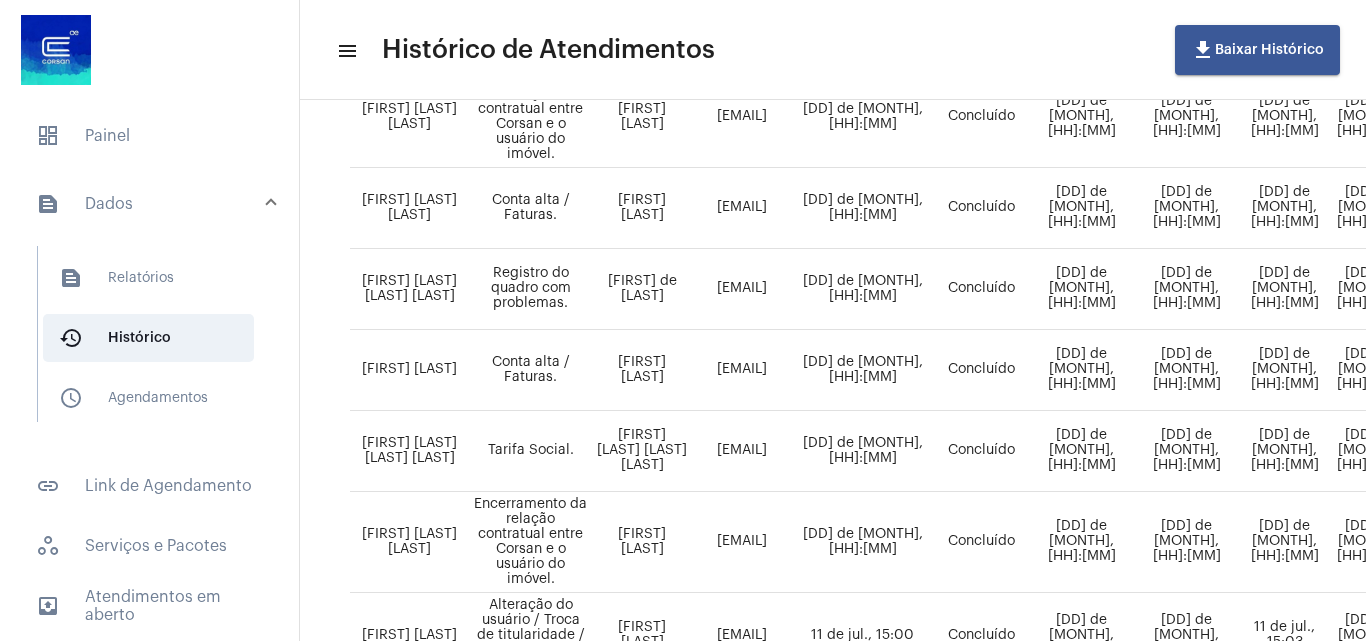 scroll, scrollTop: 0, scrollLeft: 0, axis: both 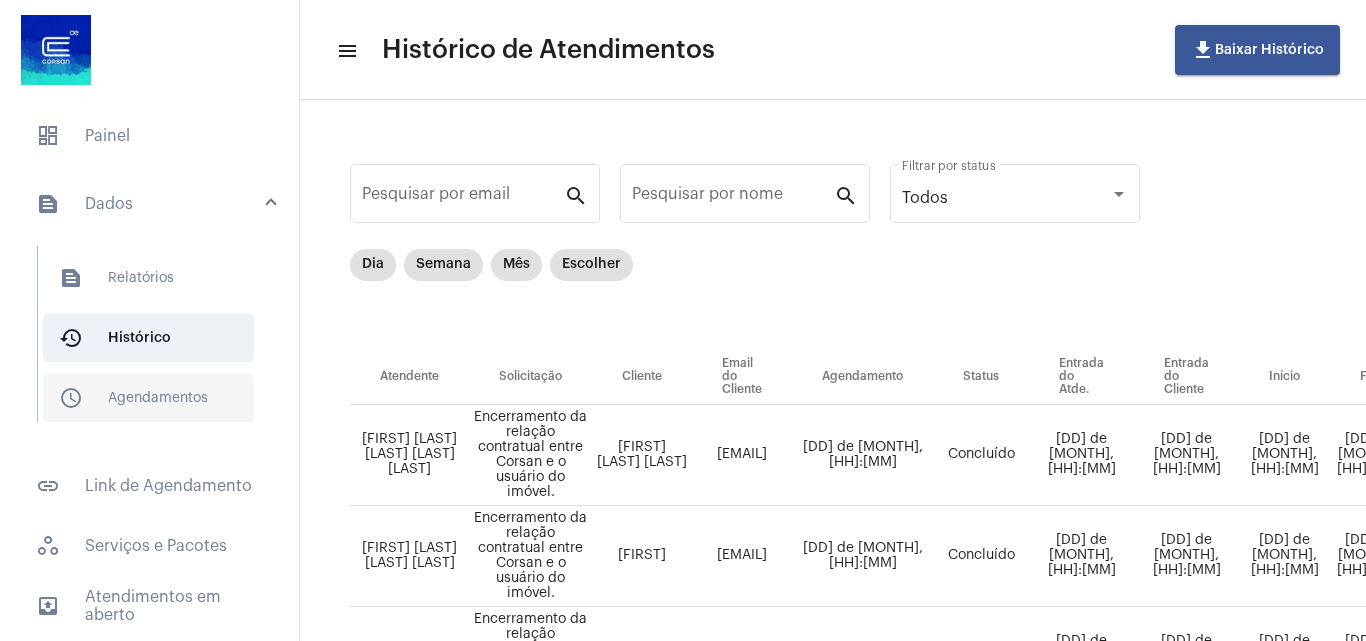 click on "schedule_outlined  Agendamentos" at bounding box center [148, 398] 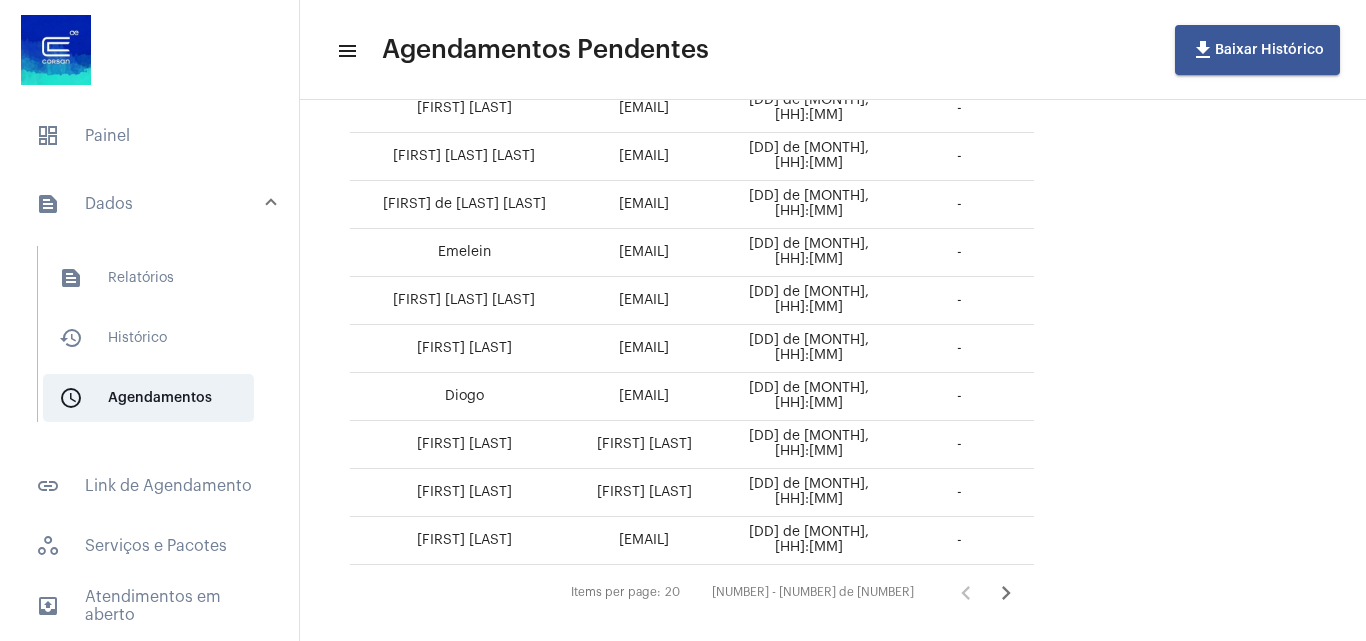 scroll, scrollTop: 830, scrollLeft: 0, axis: vertical 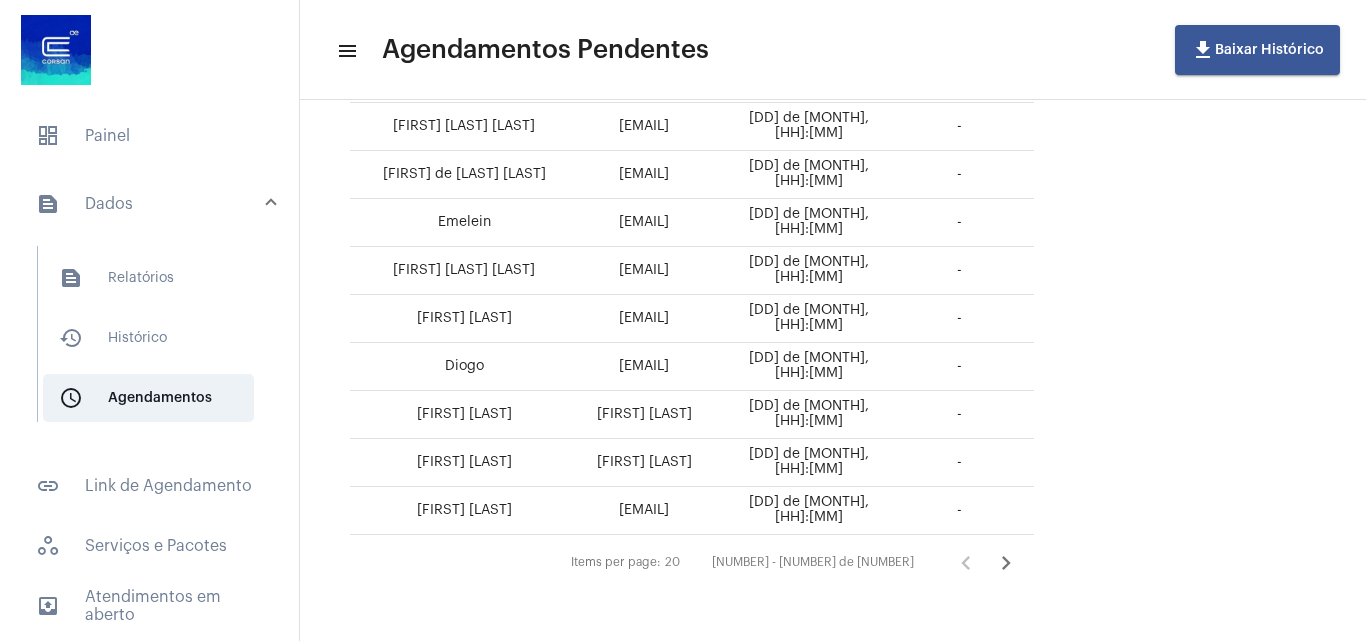 click 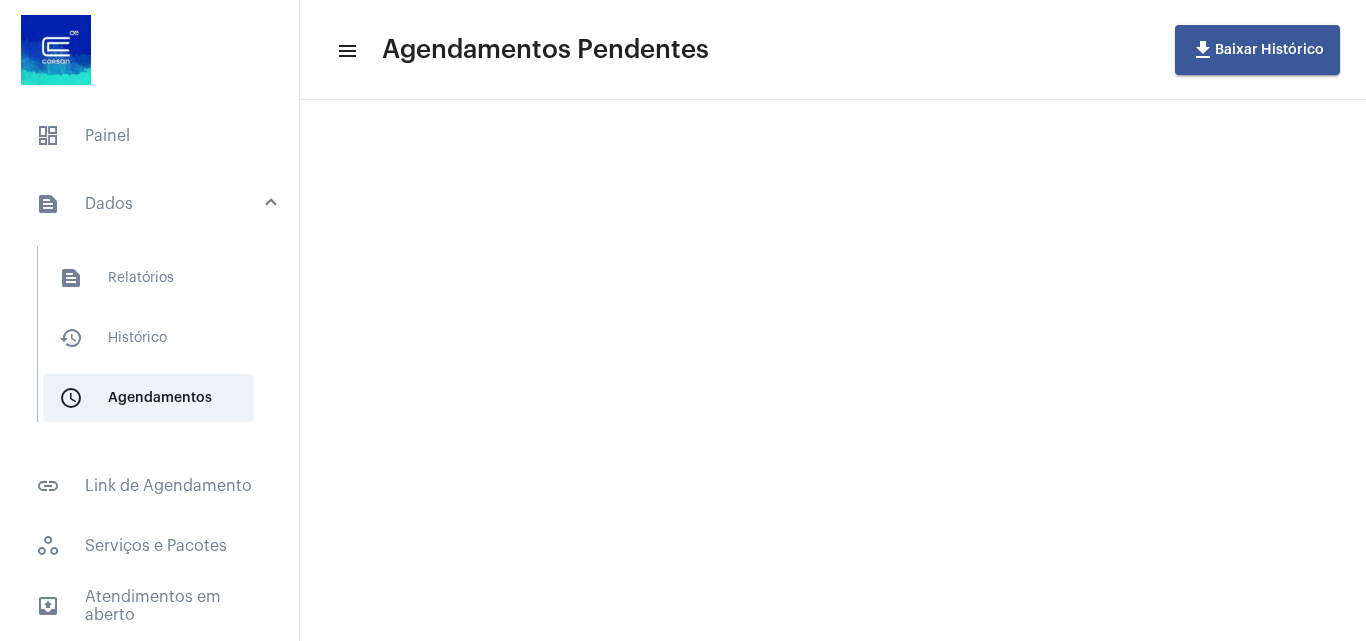 scroll, scrollTop: 0, scrollLeft: 0, axis: both 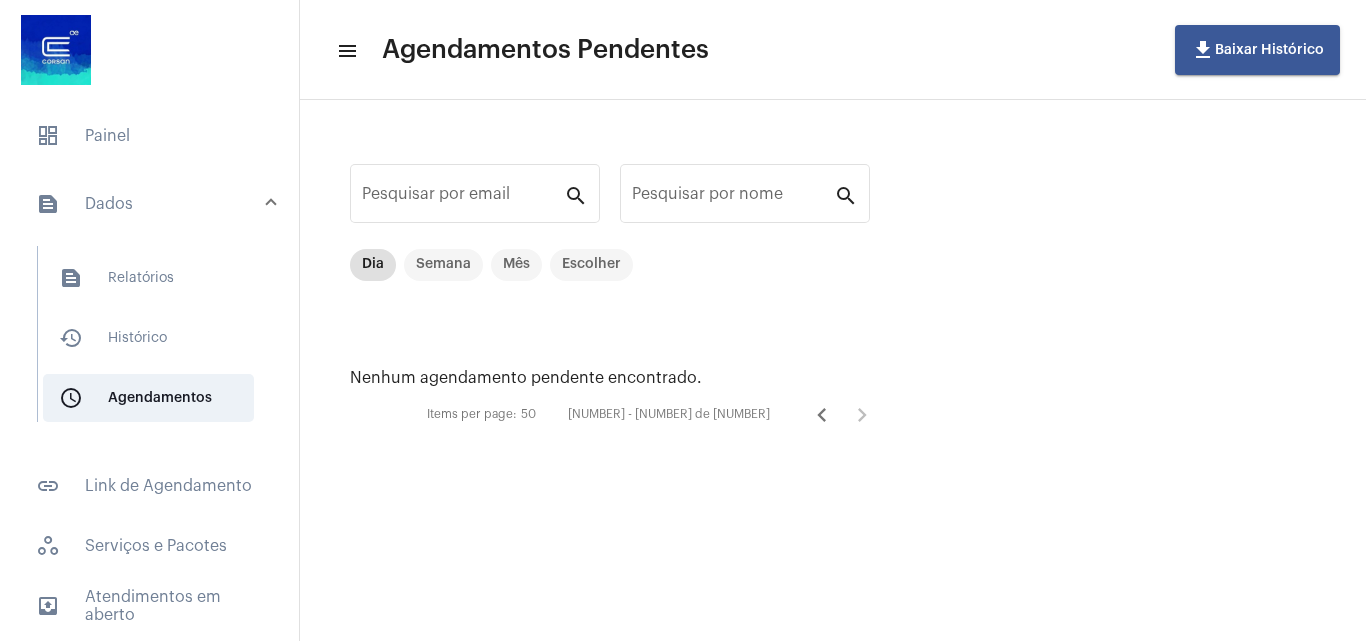 click 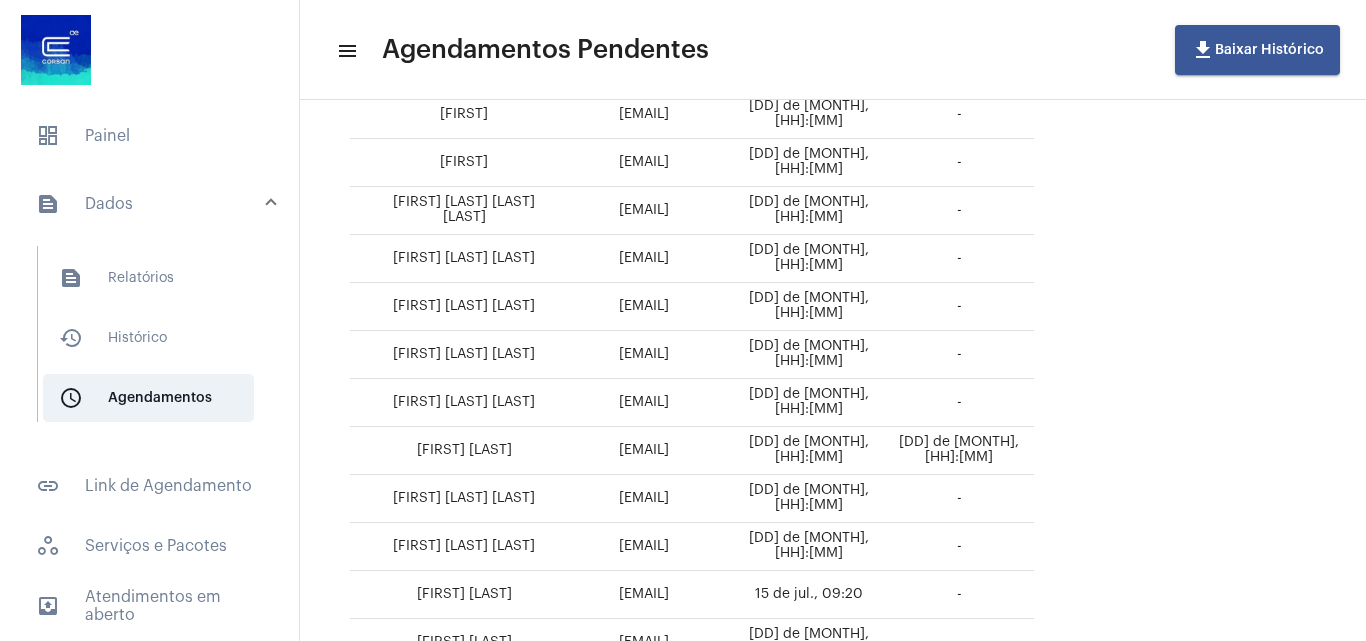 scroll, scrollTop: 600, scrollLeft: 0, axis: vertical 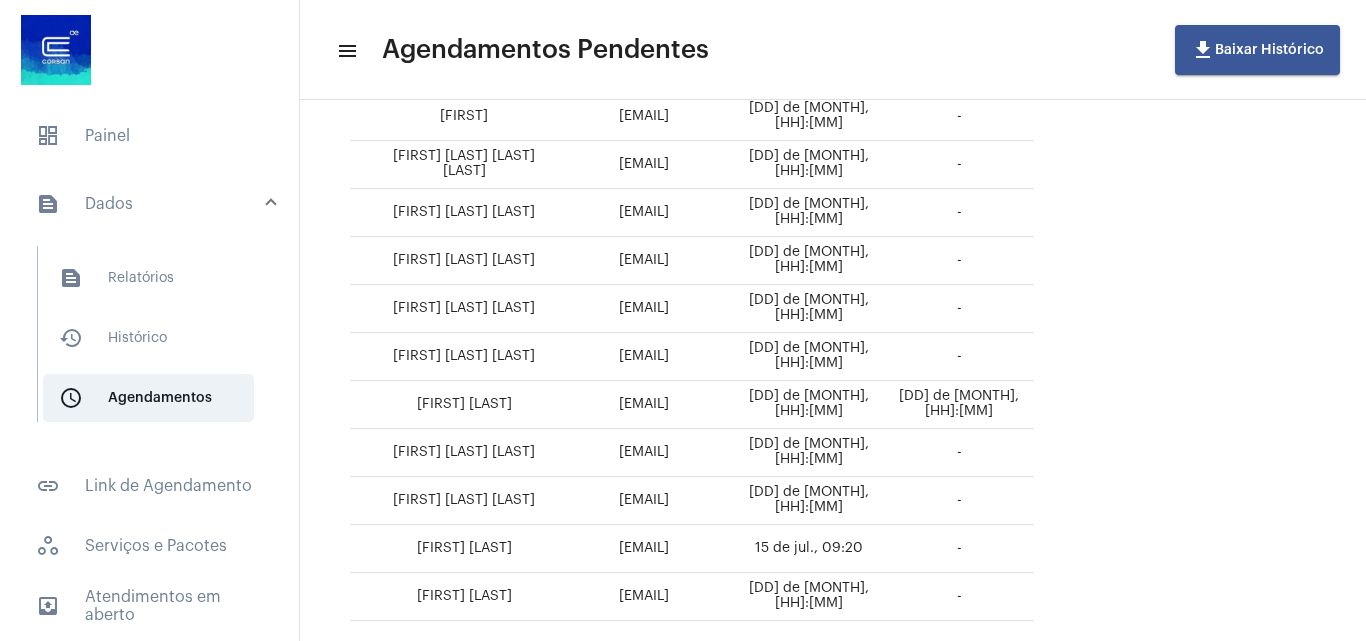 click on "Pesquisar por email search Pesquisar por nome search Dia Semana Mês Escolher  Cliente   Email do Cliente   Data e Hora   Horário de Entrada   [FIRST] [LAST]   [EMAIL]   [DD] de [MONTH], [HH]:[MM]   -   [NAME] [NAME] [NAME]    [EMAIL]   [DD] de [MONTH], [HH]:[MM]   -   [FIRST]   [EMAIL]   [DD] de [MONTH], [HH]:[MM]   -   [FIRST] [LAST]    [EMAIL]   [DD] de [MONTH], [HH]:[MM]   -   [FIRST] [LAST]    [EMAIL]   [DD] de [MONTH], [HH]:[MM]   -   [FIRST]   [EMAIL]   [DD] de [MONTH], [HH]:[MM]   -   [FIRST]   [EMAIL]   [DD] de [MONTH], [HH]:[MM]   -   [FIRST] [LAST] [LAST]   [EMAIL]   [DD] de [MONTH], [HH]:[MM]   -   [FIRST] de [LAST] [LAST]   [EMAIL]   [DD] de [MONTH], [HH]:[MM]   -   [DD] de [MONTH], [HH]:[MM]" 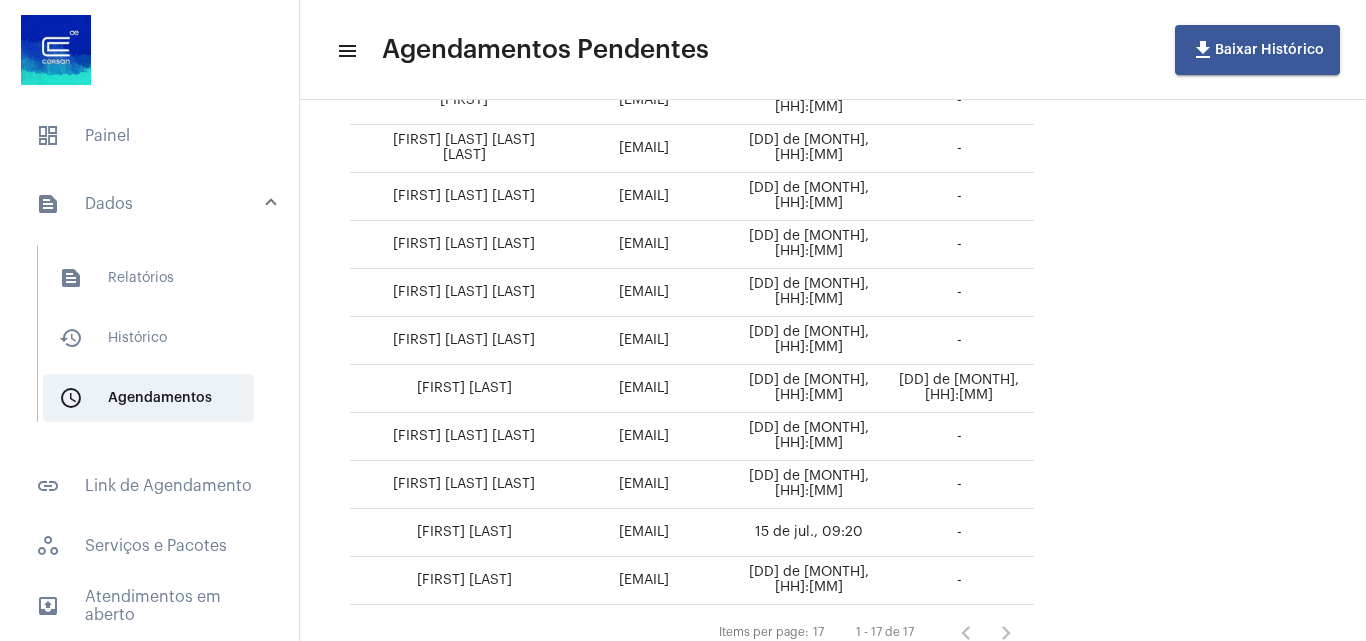 scroll, scrollTop: 686, scrollLeft: 0, axis: vertical 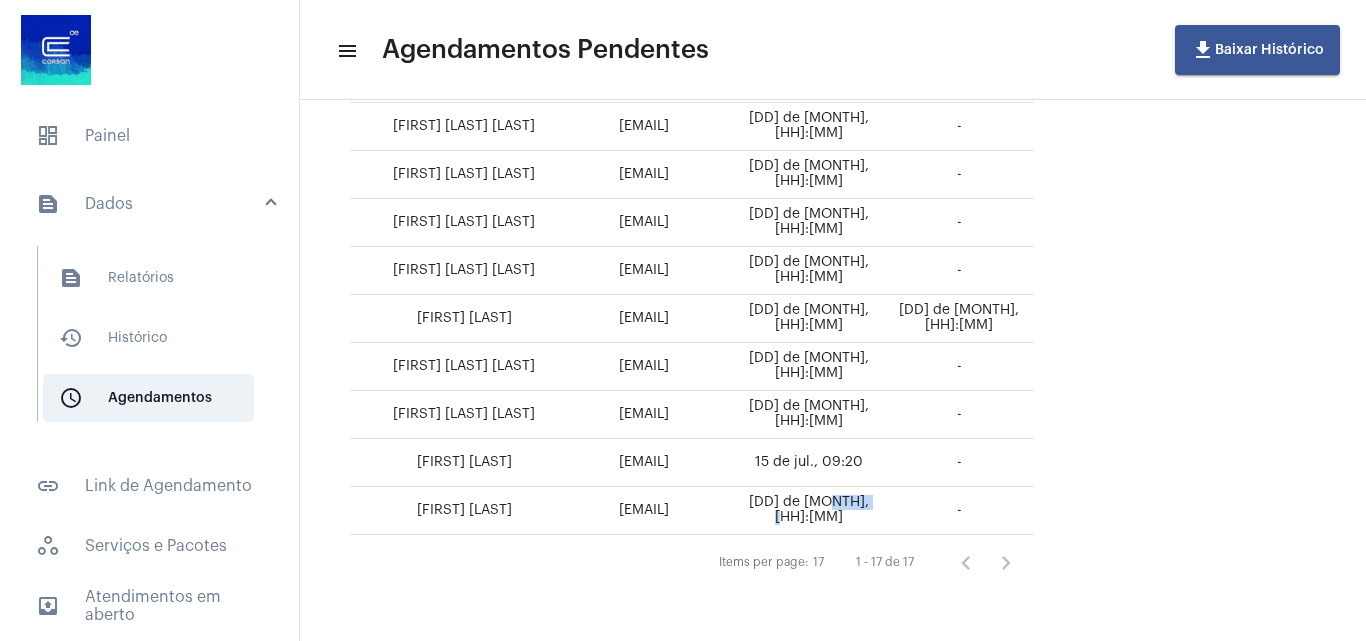 drag, startPoint x: 959, startPoint y: 506, endPoint x: 900, endPoint y: 507, distance: 59.008472 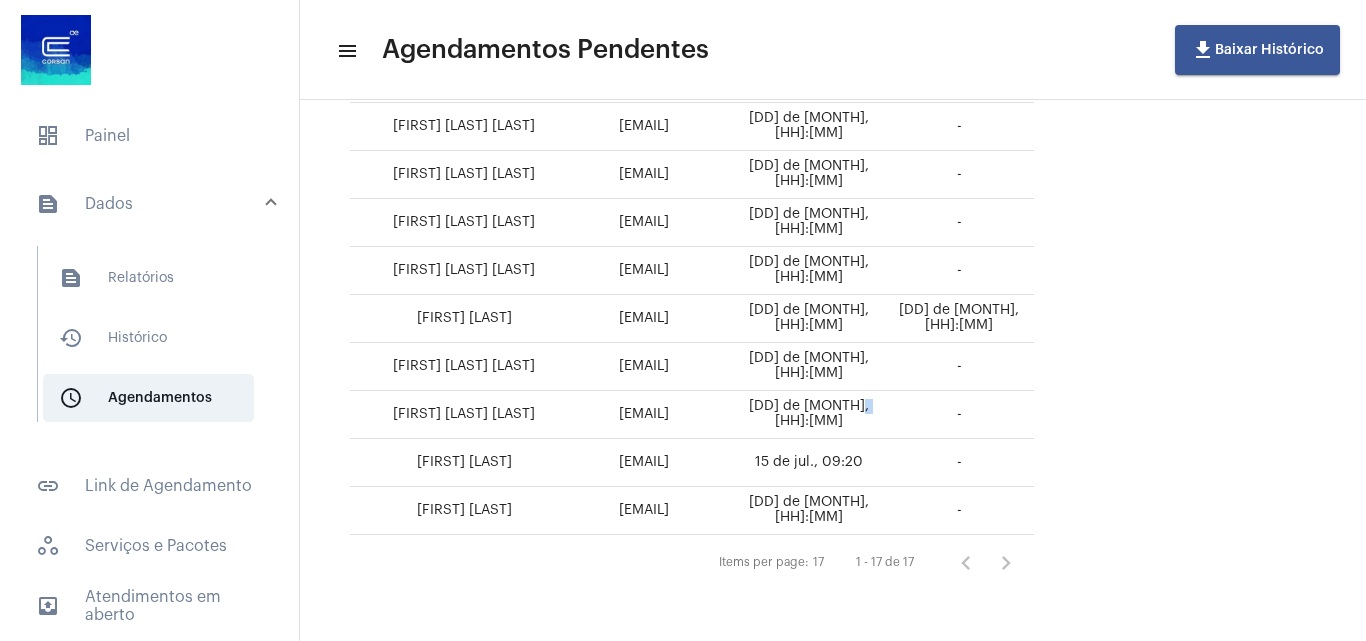 drag, startPoint x: 938, startPoint y: 404, endPoint x: 924, endPoint y: 404, distance: 14 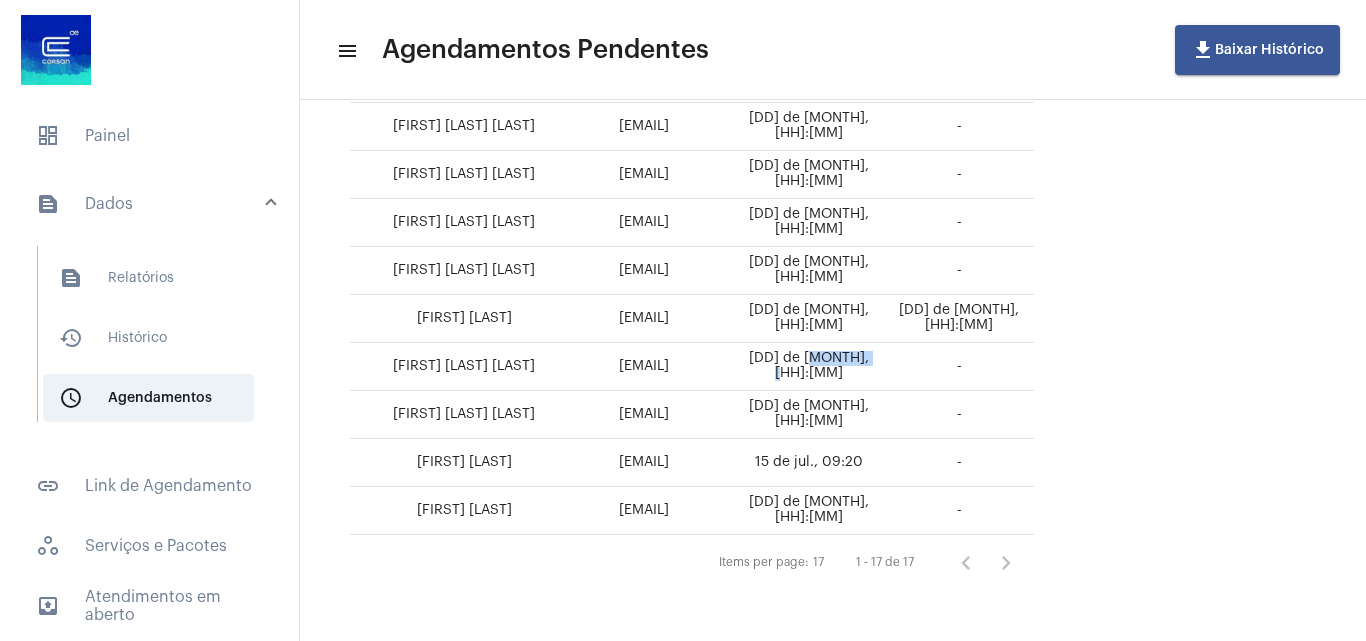 drag, startPoint x: 953, startPoint y: 364, endPoint x: 891, endPoint y: 364, distance: 62 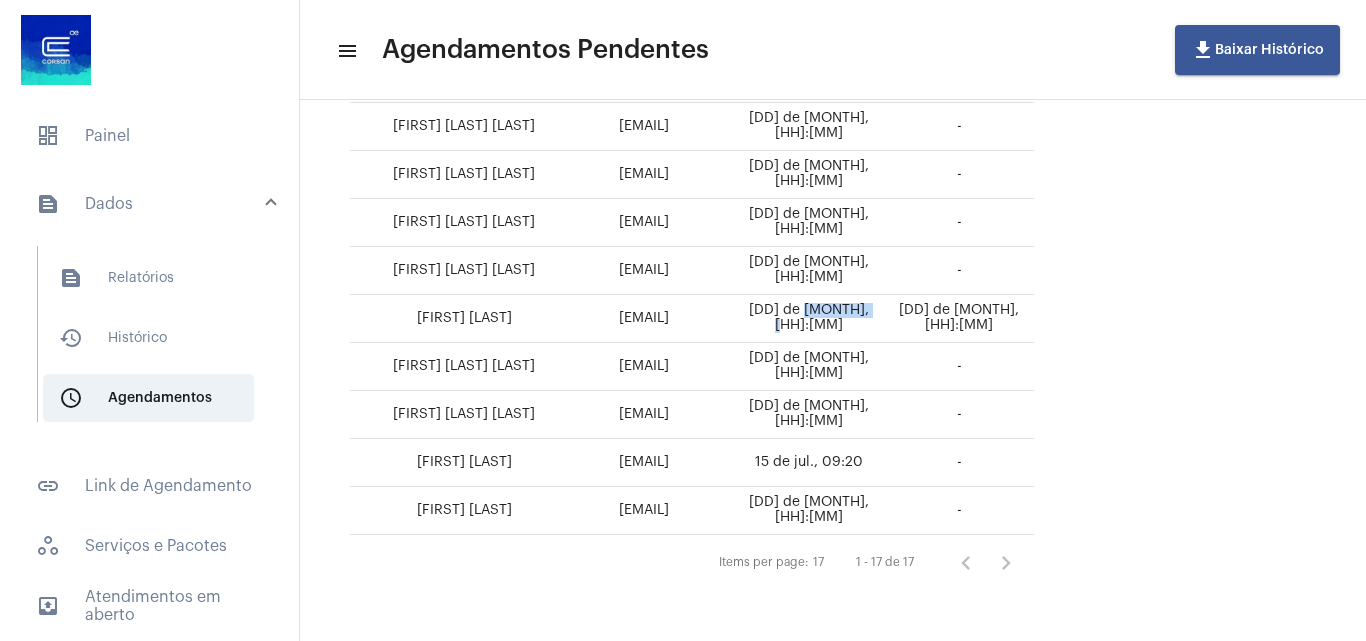 drag, startPoint x: 944, startPoint y: 312, endPoint x: 890, endPoint y: 313, distance: 54.00926 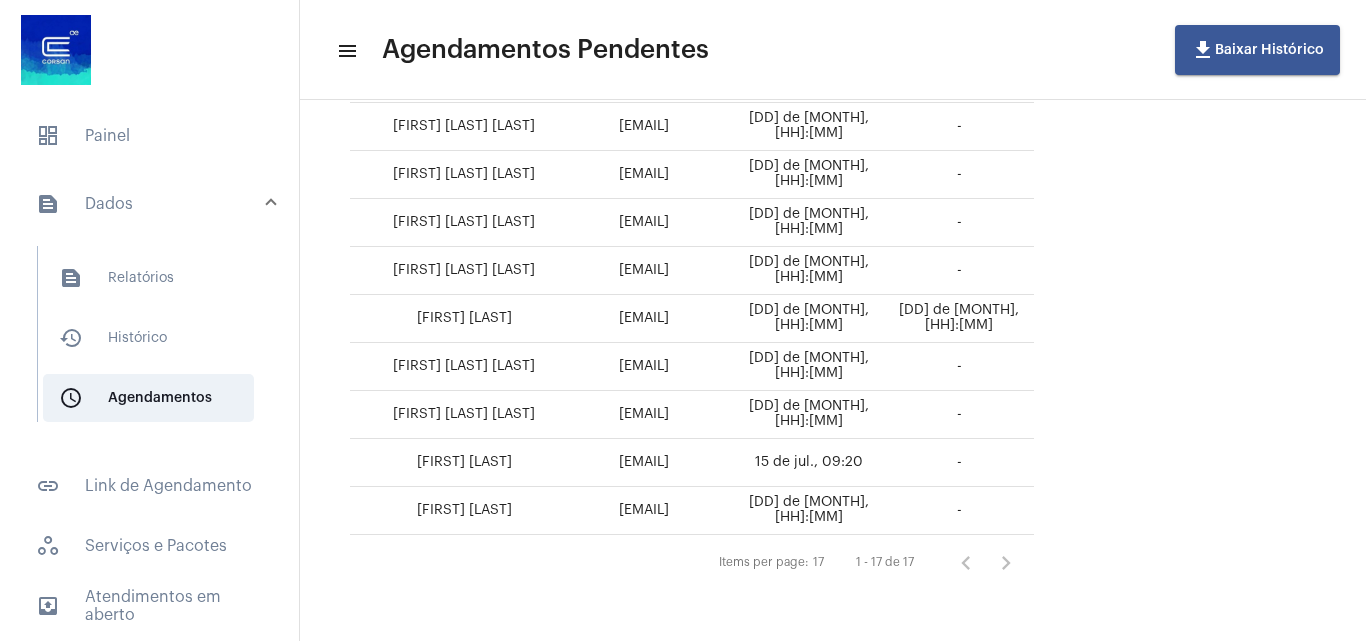 click on "[DD] de [MONTH], [HH]:[MM]" 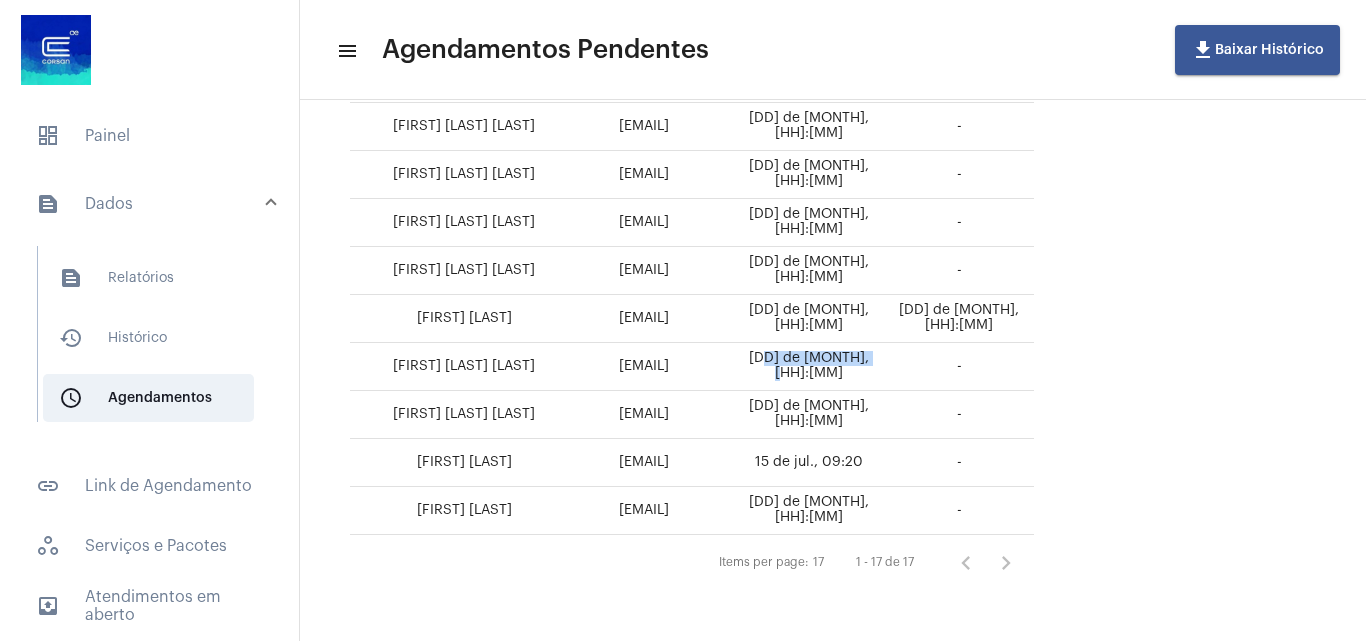 drag, startPoint x: 951, startPoint y: 368, endPoint x: 850, endPoint y: 369, distance: 101.00495 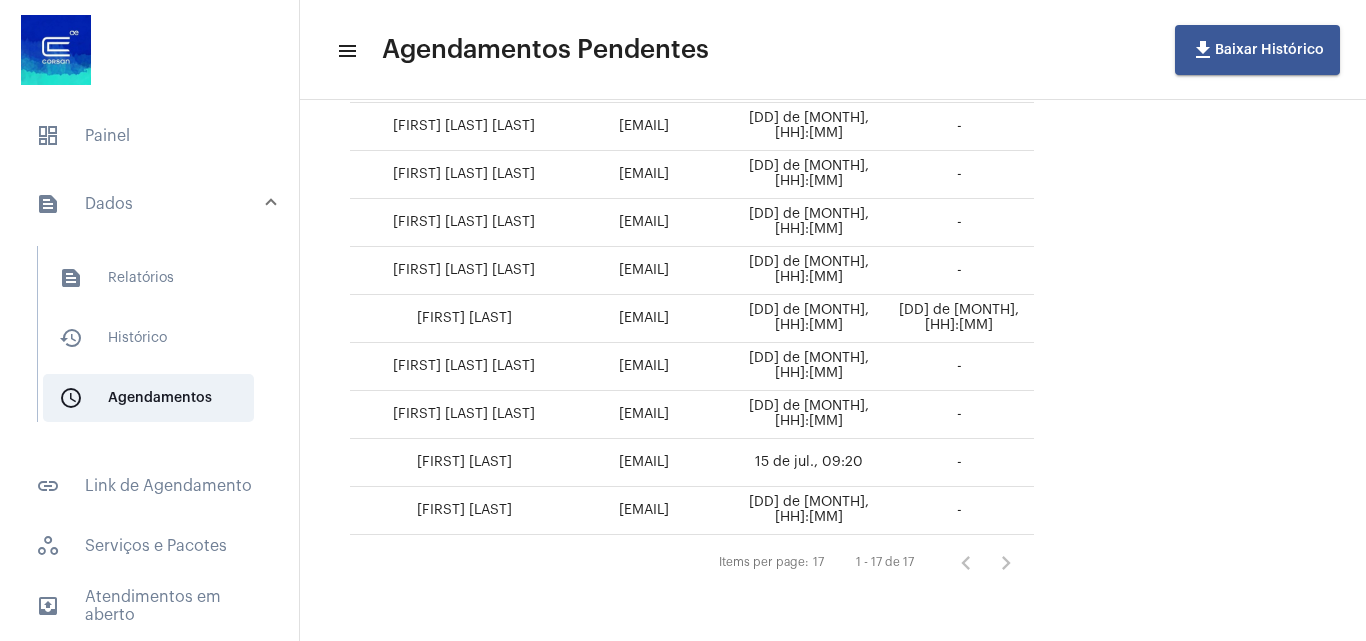 click on "[DD] de [MONTH], [HH]:[MM]" 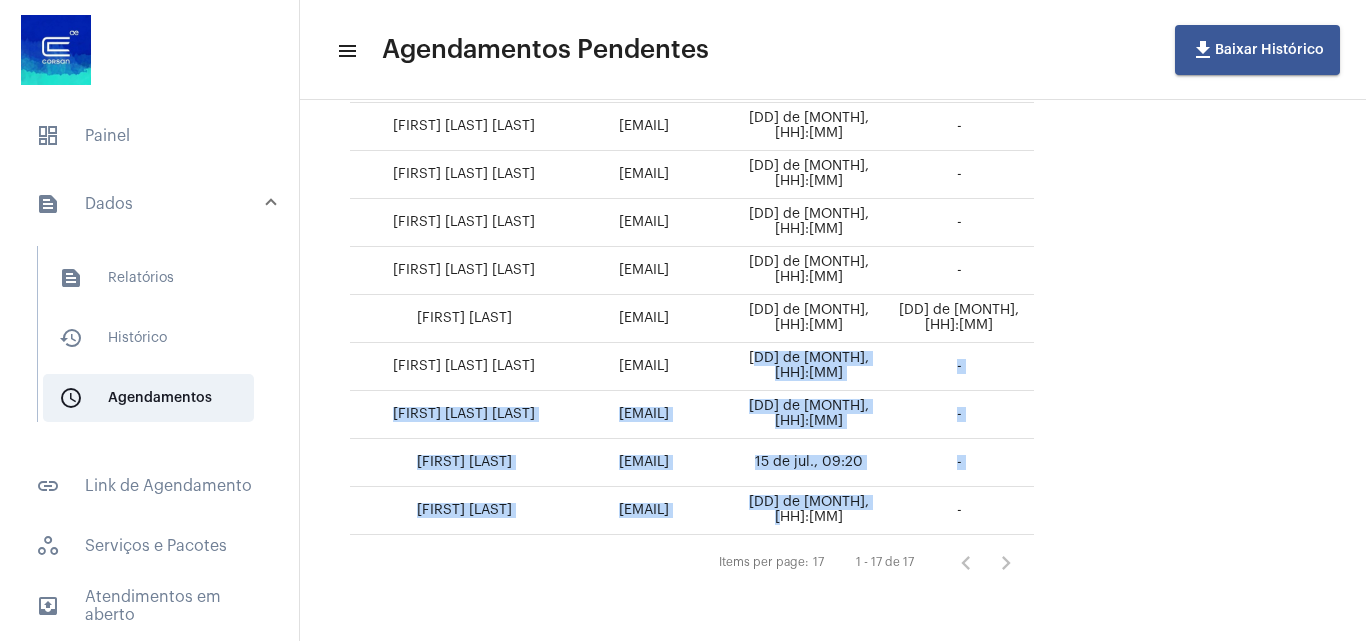 drag, startPoint x: 948, startPoint y: 506, endPoint x: 833, endPoint y: 369, distance: 178.86867 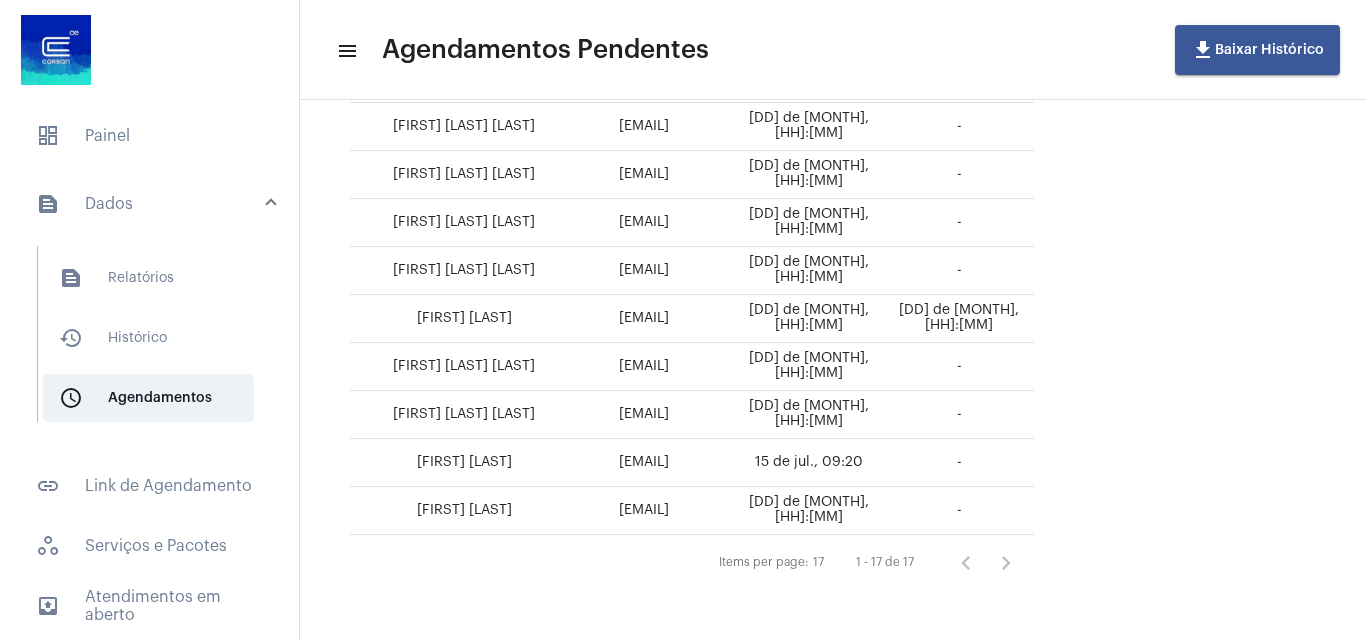 click on "Pesquisar por email search Pesquisar por nome search Dia Semana Mês Escolher  Cliente   Email do Cliente   Data e Hora   Horário de Entrada   [FIRST] [LAST]   [EMAIL]   [DD] de [MONTH], [HH]:[MM]   -   [NAME] [NAME] [NAME]    [EMAIL]   [DD] de [MONTH], [HH]:[MM]   -   [FIRST]   [EMAIL]   [DD] de [MONTH], [HH]:[MM]   -   [FIRST] [LAST]    [EMAIL]   [DD] de [MONTH], [HH]:[MM]   -   [FIRST] [LAST]    [EMAIL]   [DD] de [MONTH], [HH]:[MM]   -   [FIRST]   [EMAIL]   [DD] de [MONTH], [HH]:[MM]   -   [FIRST]   [EMAIL]   [DD] de [MONTH], [HH]:[MM]   -   [FIRST] [LAST] [LAST]   [EMAIL]   [DD] de [MONTH], [HH]:[MM]   -   [FIRST] de [LAST] [LAST]   [EMAIL]   [DD] de [MONTH], [HH]:[MM]   -   [DD] de [MONTH], [HH]:[MM]" 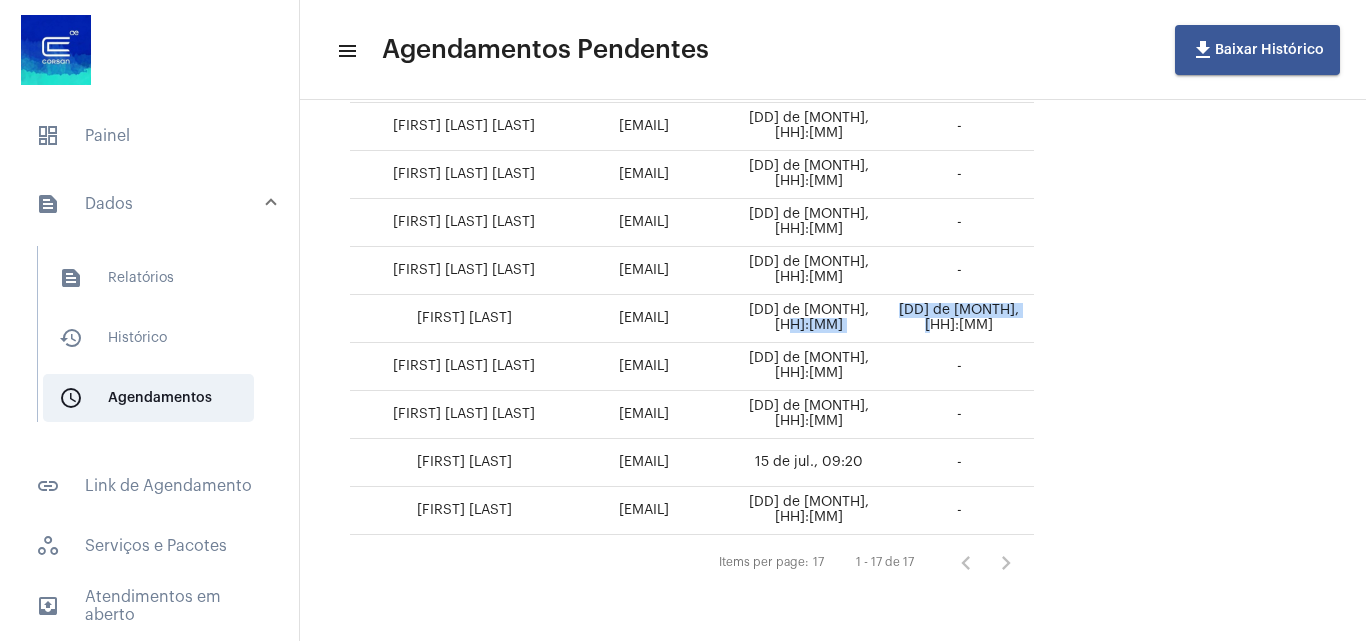 drag, startPoint x: 1099, startPoint y: 307, endPoint x: 965, endPoint y: 310, distance: 134.03358 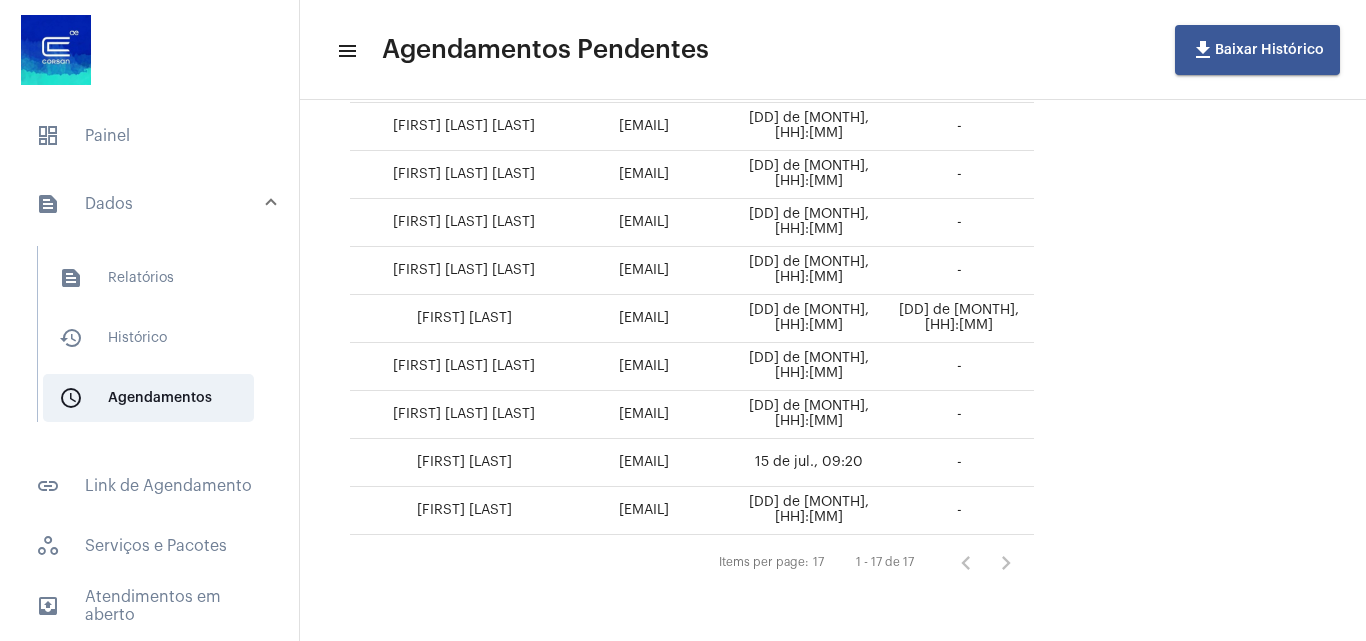 click on "Pesquisar por email search Pesquisar por nome search Dia Semana Mês Escolher  Cliente   Email do Cliente   Data e Hora   Horário de Entrada   [FIRST] [LAST]   [EMAIL]   [DD] de [MONTH], [HH]:[MM]   -   [NAME] [NAME] [NAME]    [EMAIL]   [DD] de [MONTH], [HH]:[MM]   -   [FIRST]   [EMAIL]   [DD] de [MONTH], [HH]:[MM]   -   [FIRST] [LAST]    [EMAIL]   [DD] de [MONTH], [HH]:[MM]   -   [FIRST] [LAST]    [EMAIL]   [DD] de [MONTH], [HH]:[MM]   -   [FIRST]   [EMAIL]   [DD] de [MONTH], [HH]:[MM]   -   [FIRST]   [EMAIL]   [DD] de [MONTH], [HH]:[MM]   -   [FIRST] [LAST] [LAST]   [EMAIL]   [DD] de [MONTH], [HH]:[MM]   -   [FIRST] de [LAST] [LAST]   [EMAIL]   [DD] de [MONTH], [HH]:[MM]   -   [DD] de [MONTH], [HH]:[MM]" 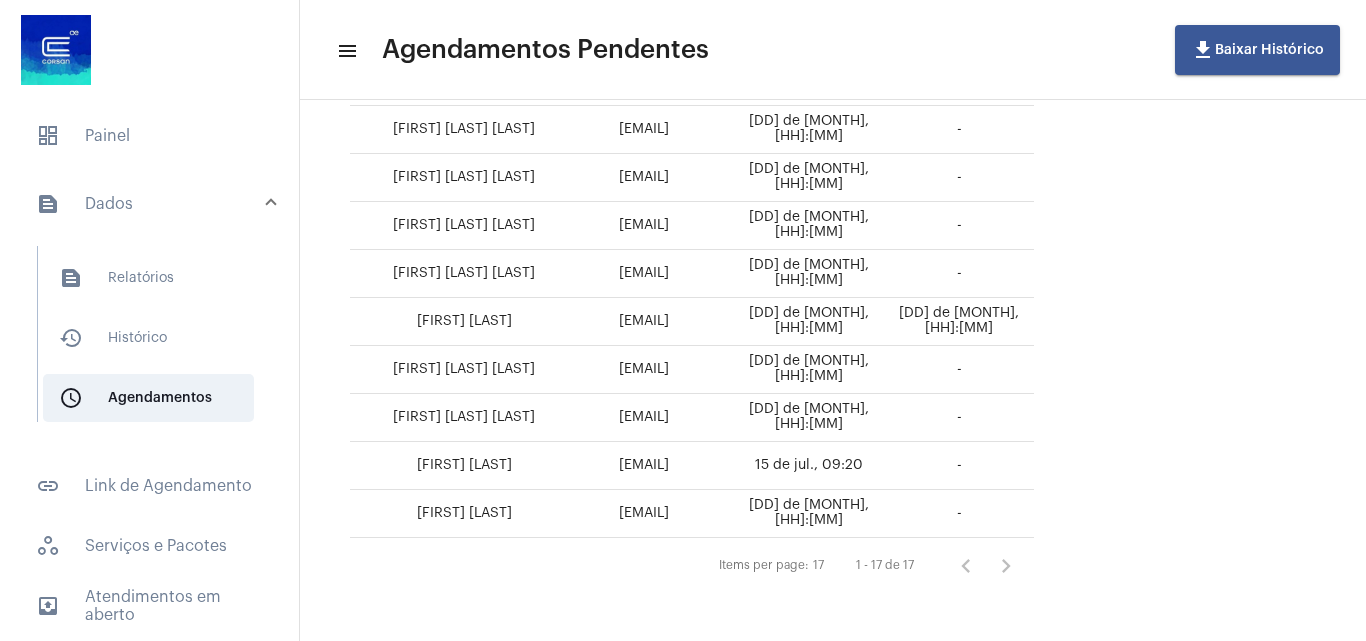 scroll, scrollTop: 686, scrollLeft: 0, axis: vertical 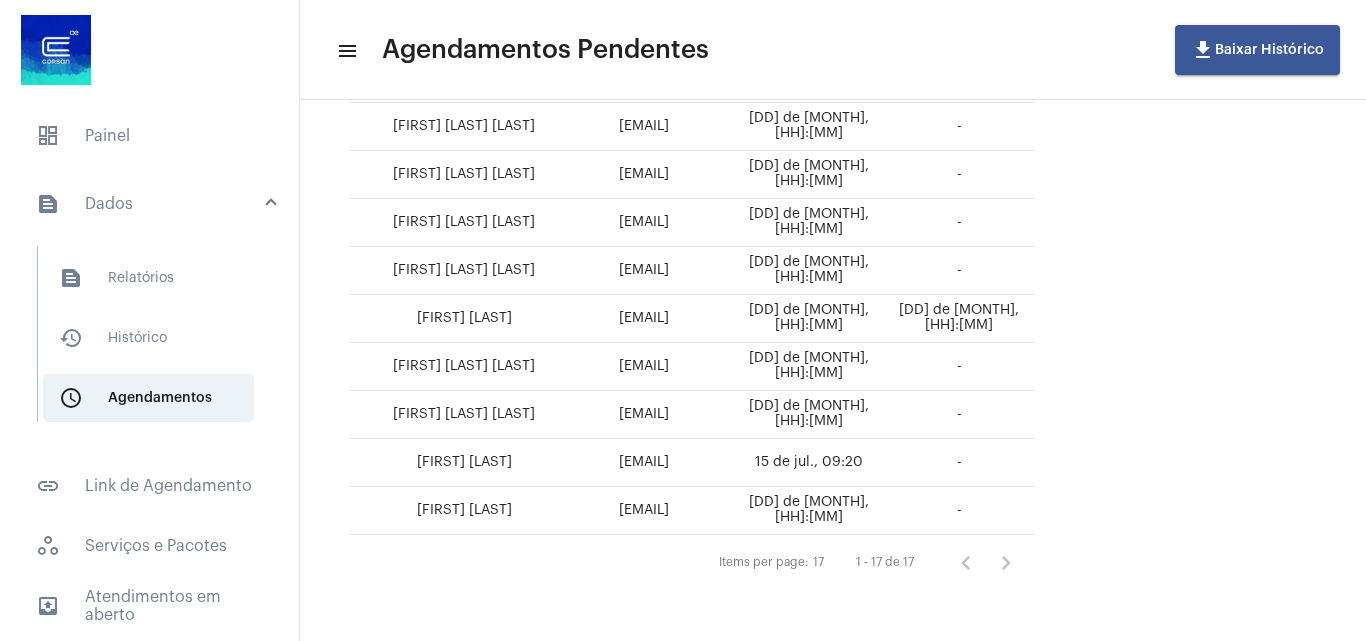 click on "[DD] de [MONTH], [HH]:[MM]" 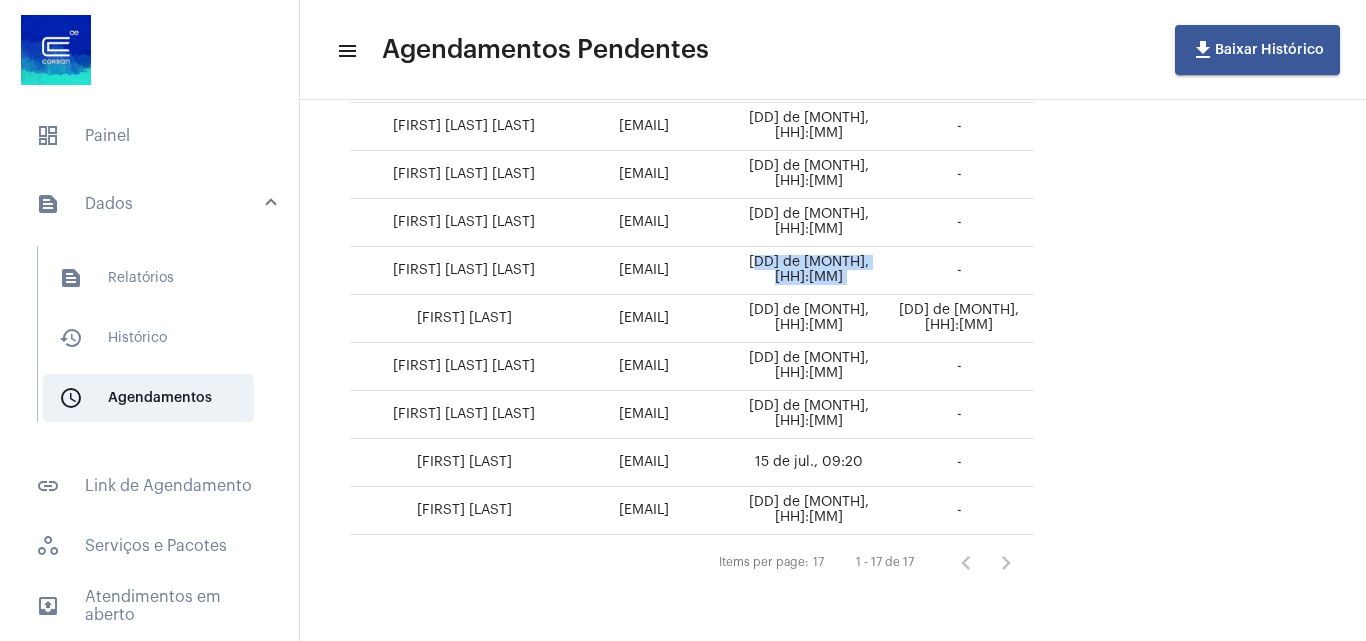 drag, startPoint x: 973, startPoint y: 265, endPoint x: 835, endPoint y: 268, distance: 138.03261 